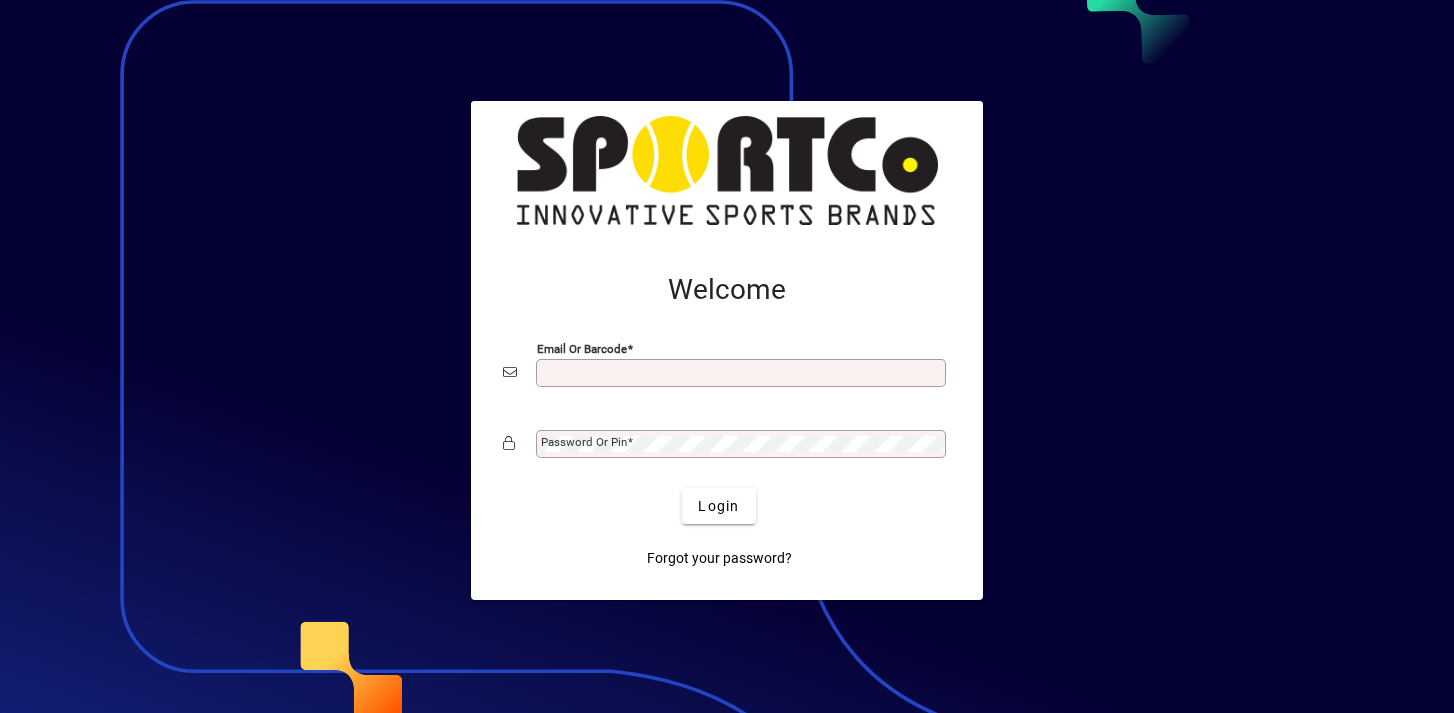 scroll, scrollTop: 0, scrollLeft: 0, axis: both 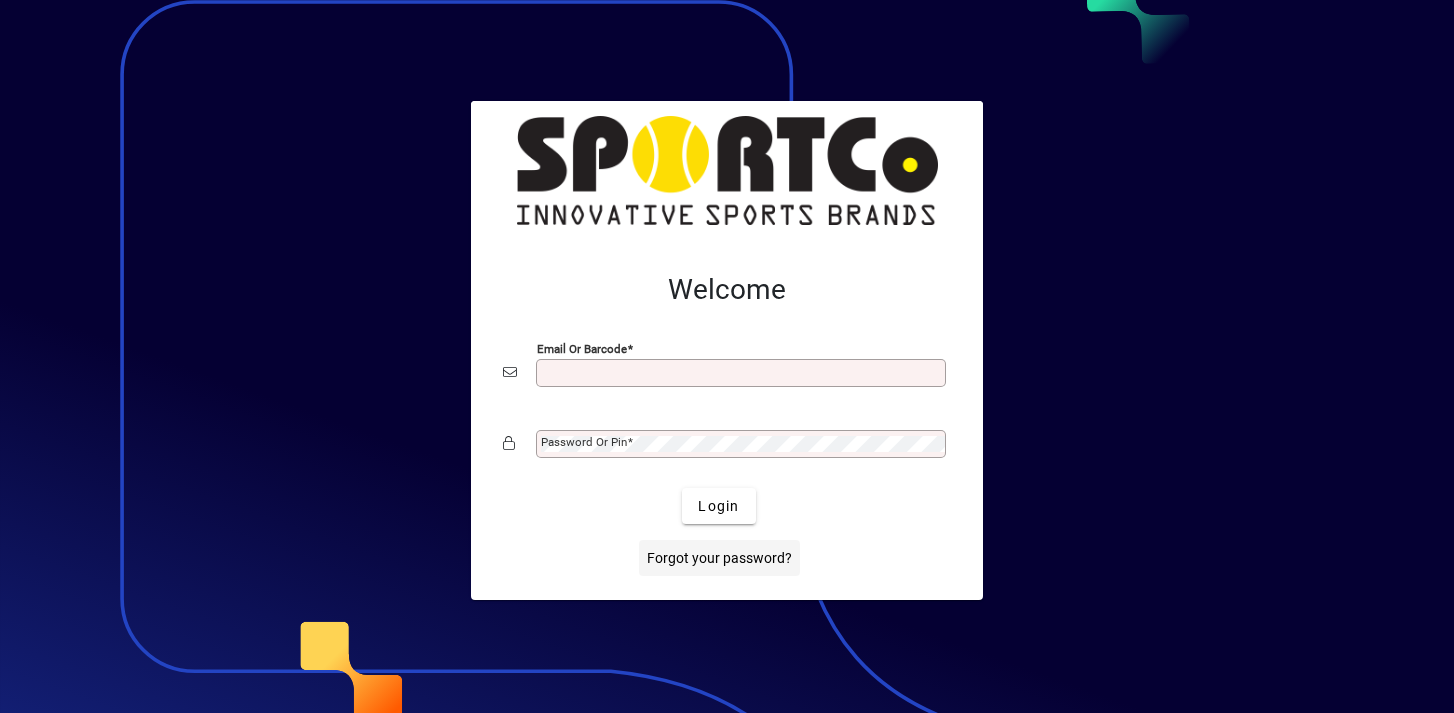 type on "**********" 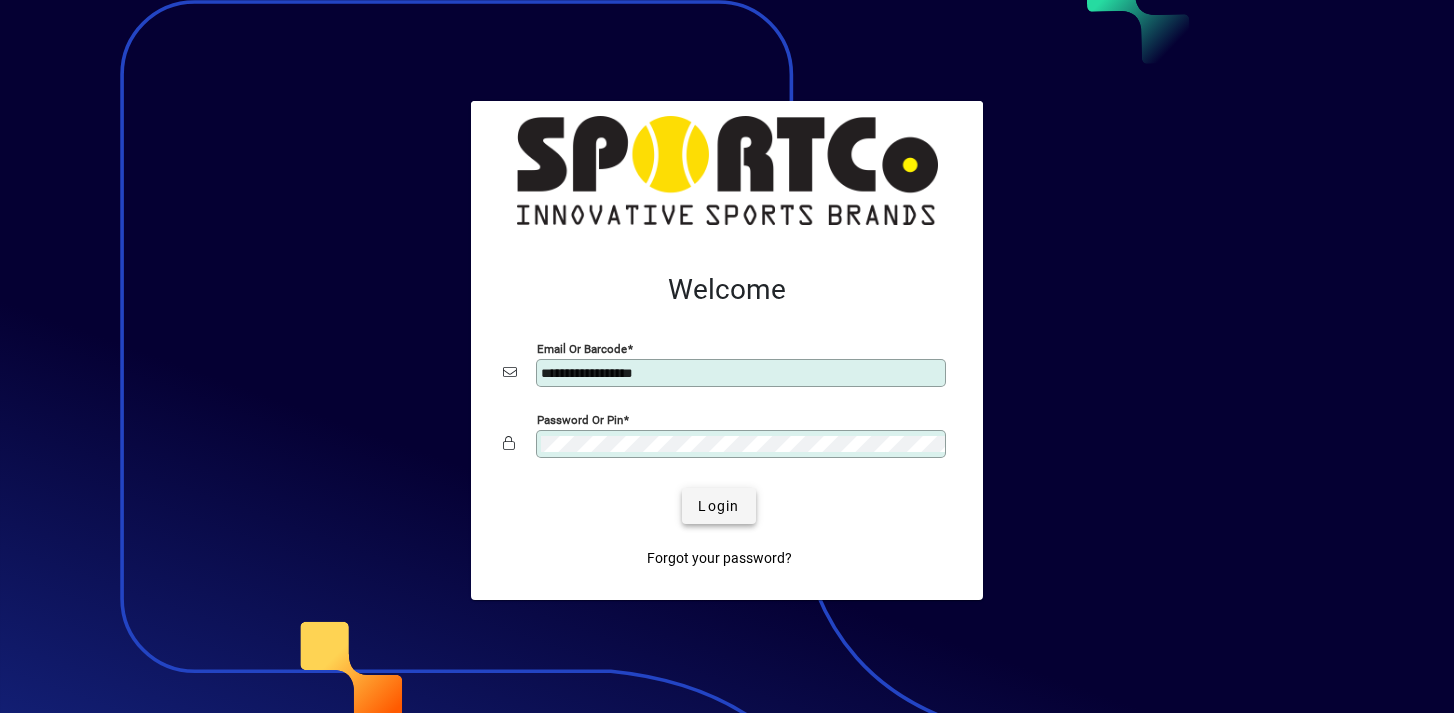 click on "Login" 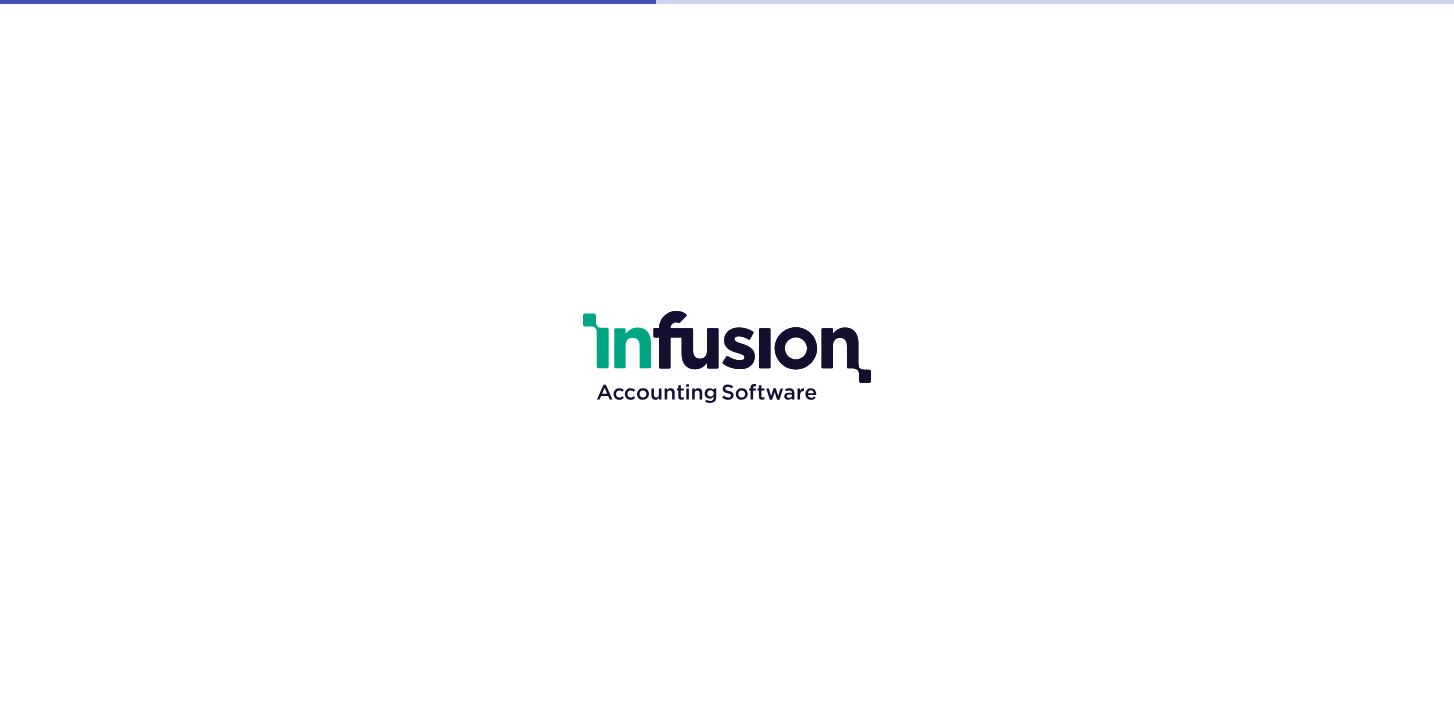 scroll, scrollTop: 0, scrollLeft: 0, axis: both 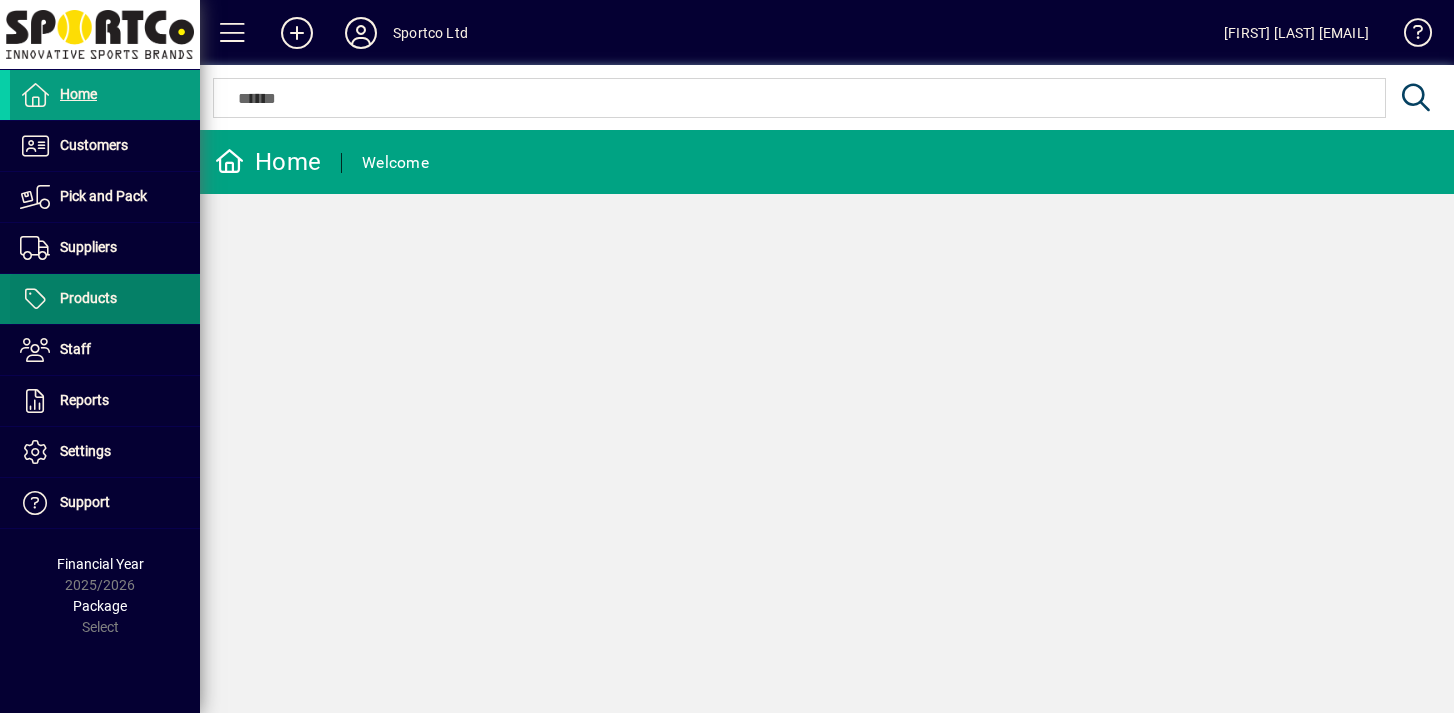 click at bounding box center [105, 299] 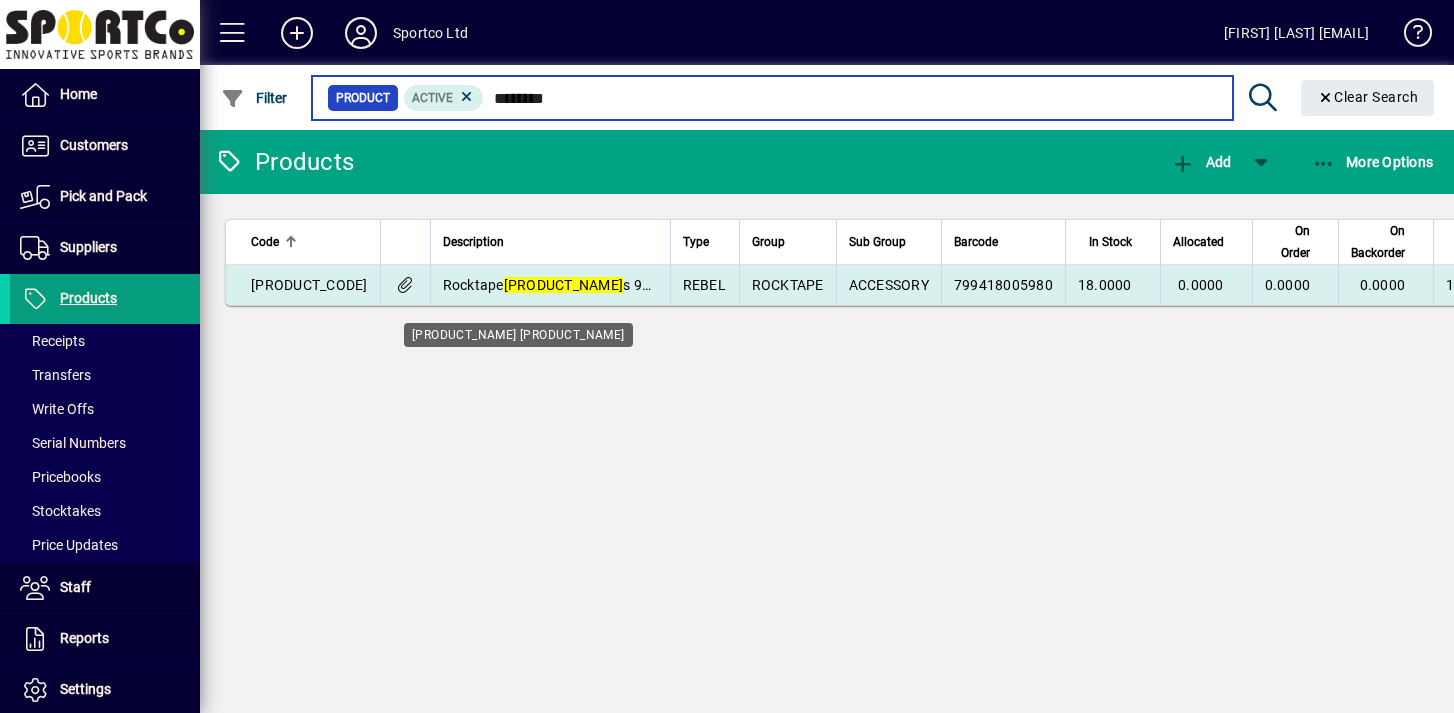 type on "********" 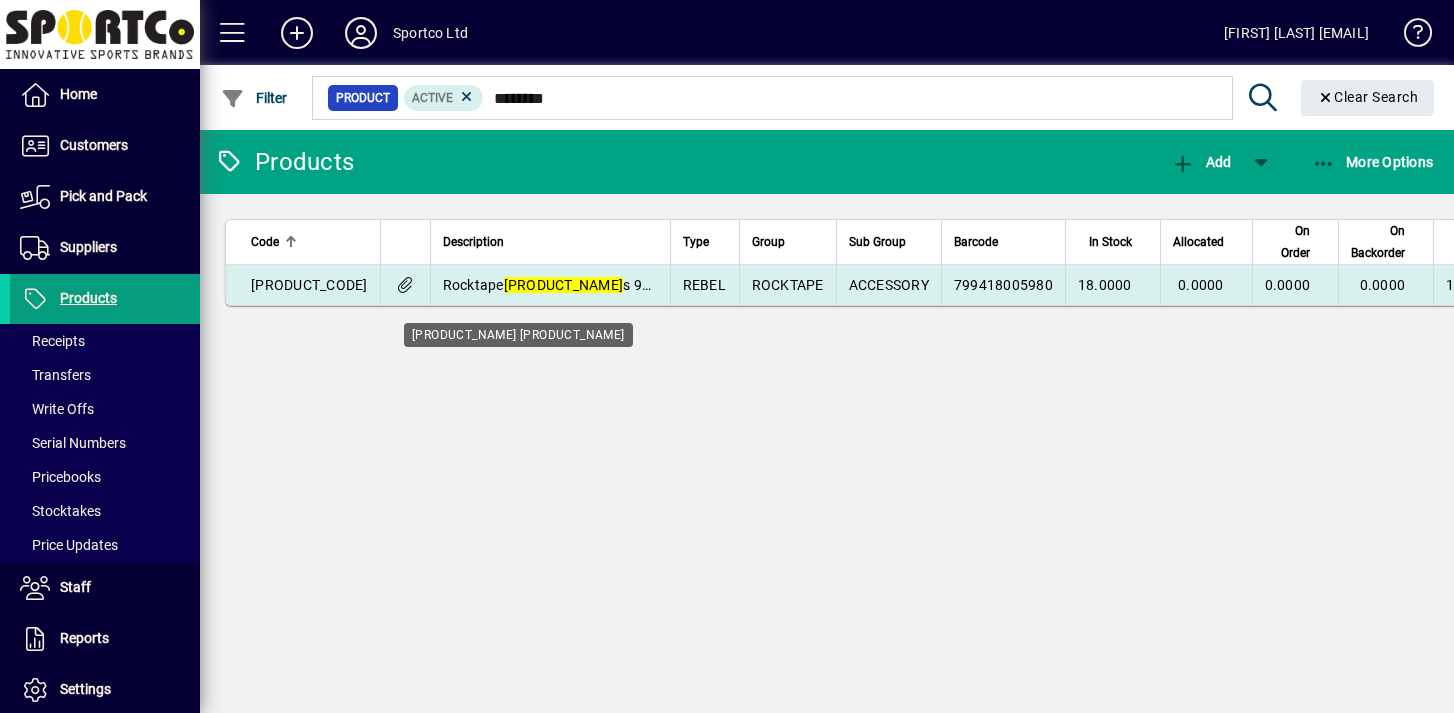 click on "[PRODUCT_NAME] [PRODUCT_NAME] [PRODUCT_NAME]" at bounding box center [626, 285] 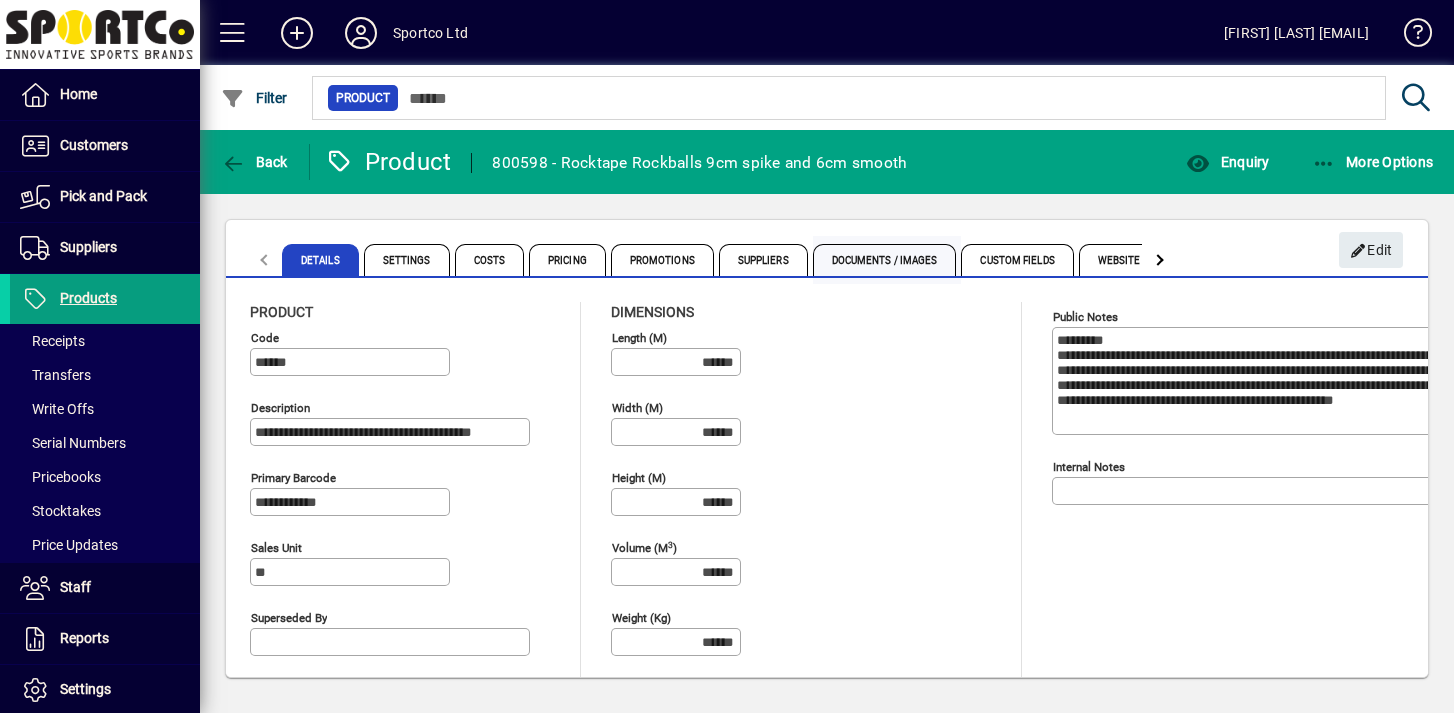 click on "Documents / Images" at bounding box center (887, 260) 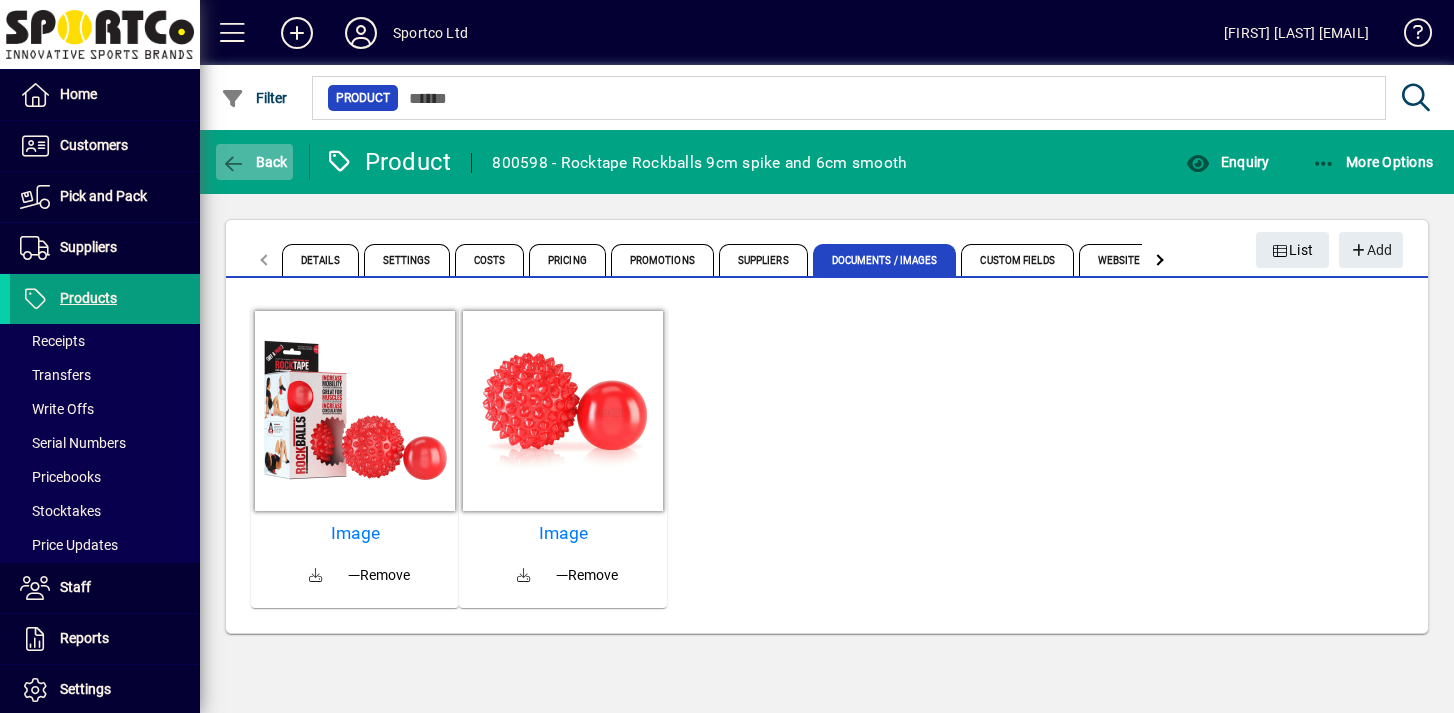 click on "Back" 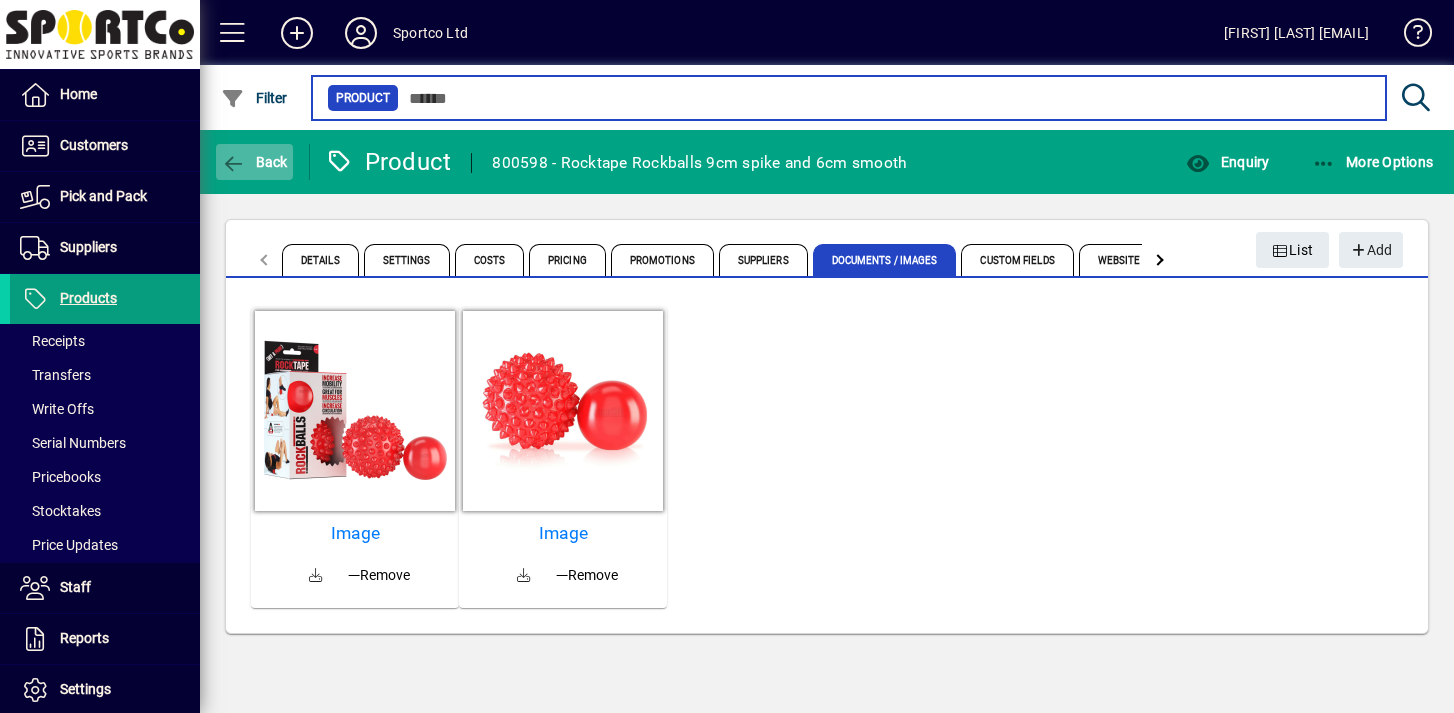 type on "********" 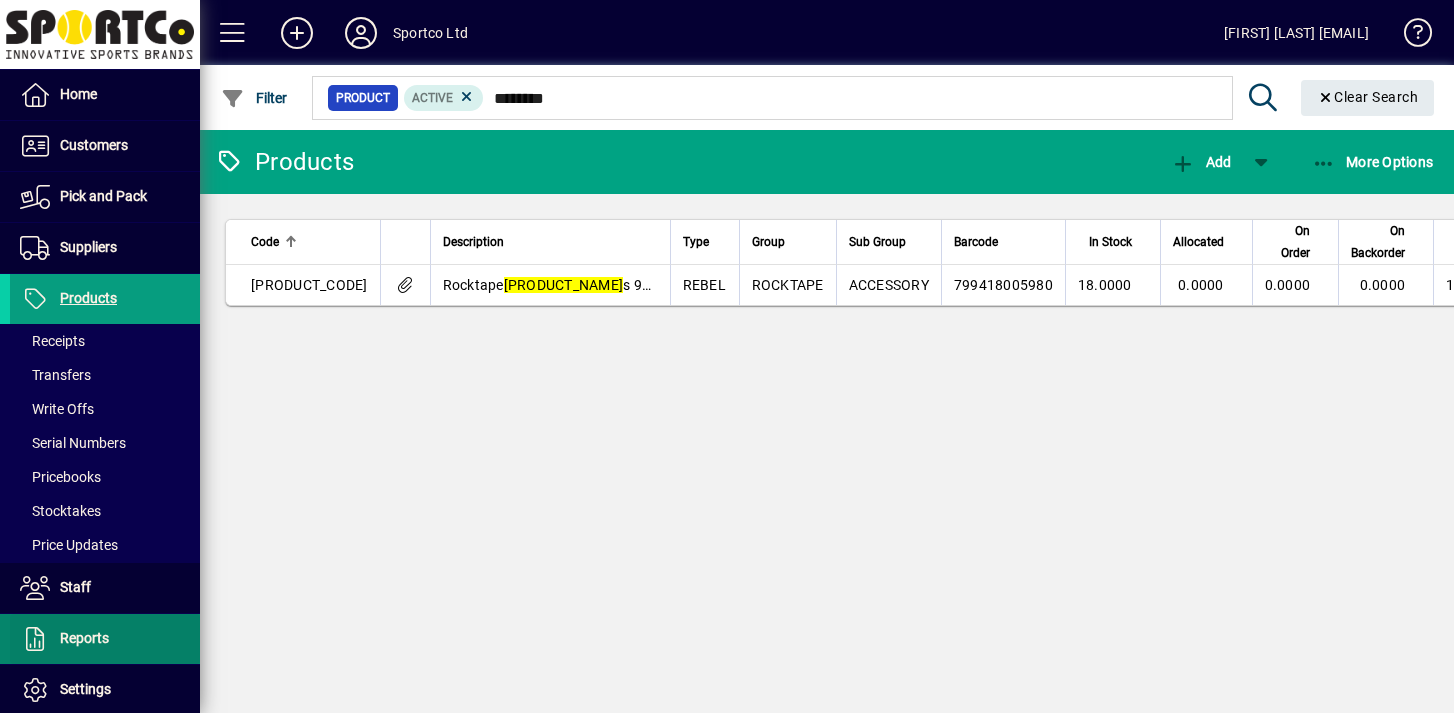 click at bounding box center [105, 639] 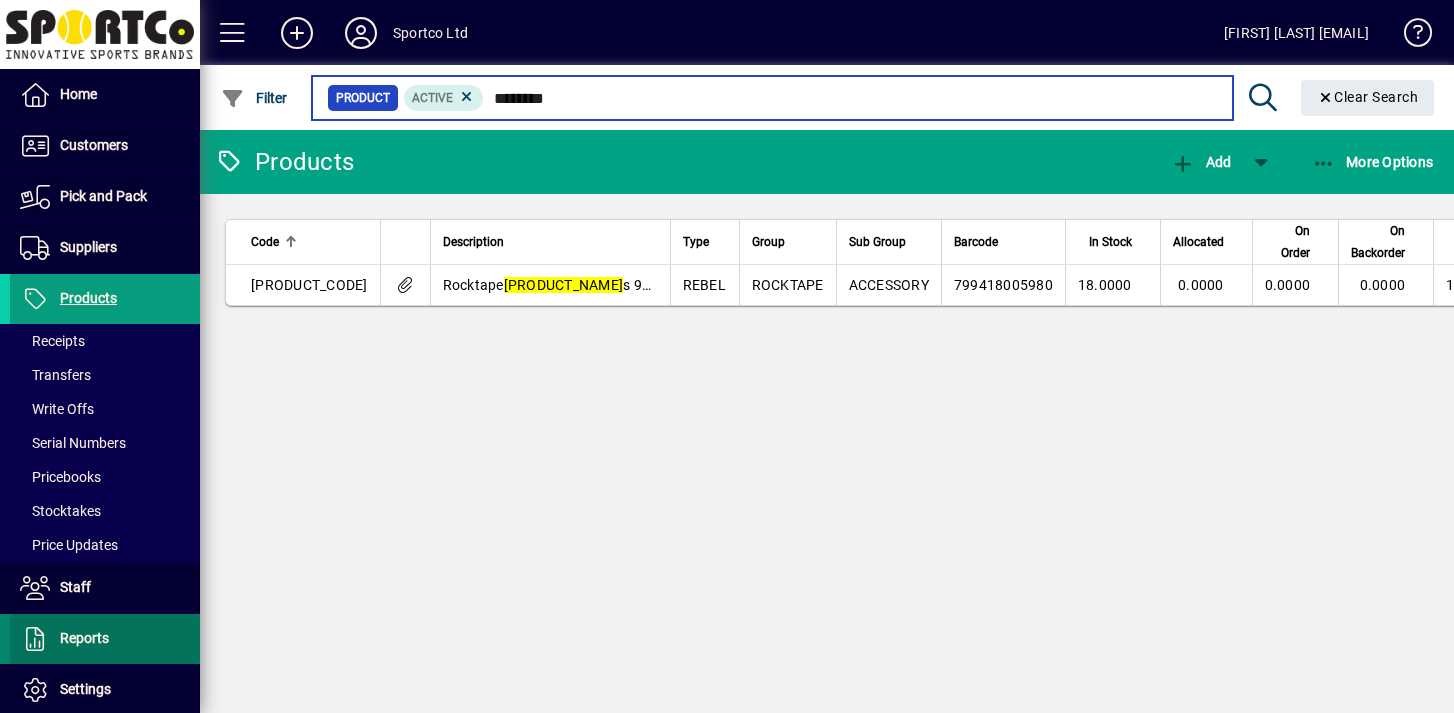 type 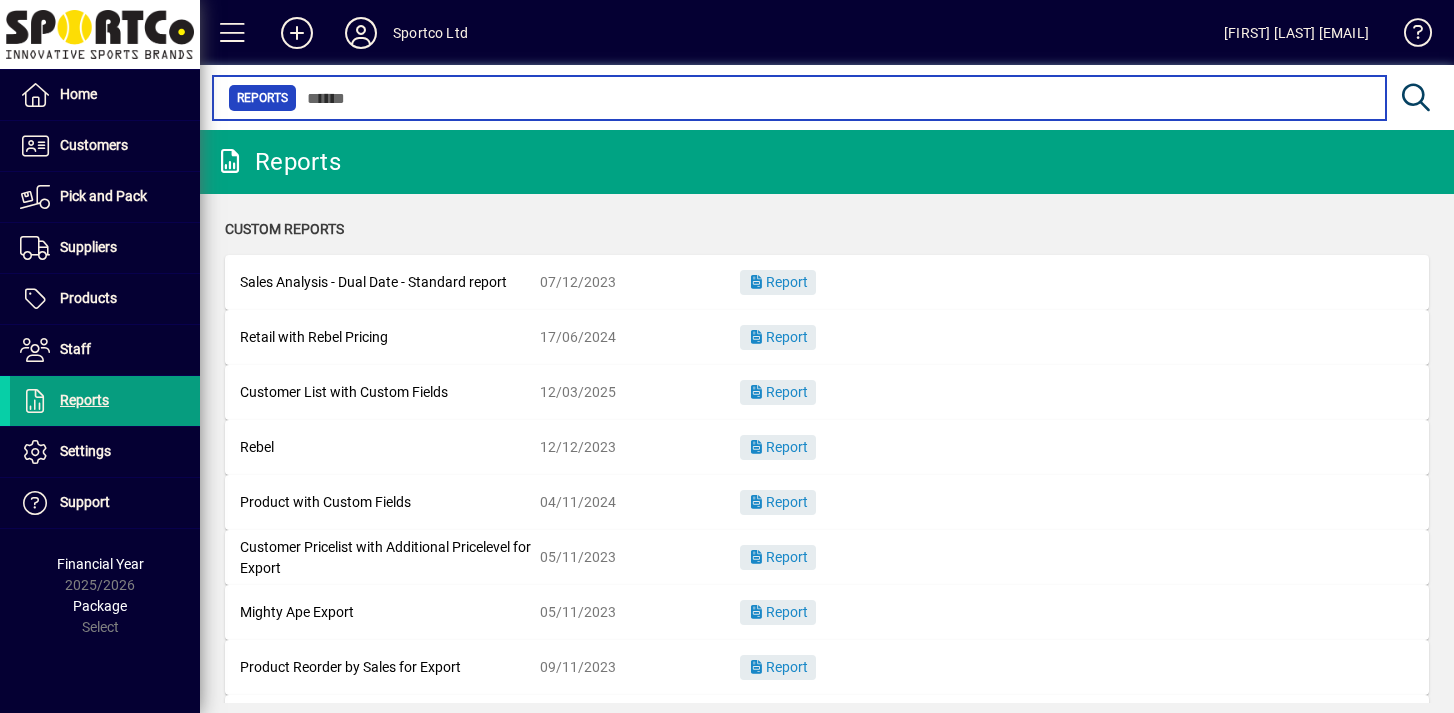 scroll, scrollTop: 314, scrollLeft: 0, axis: vertical 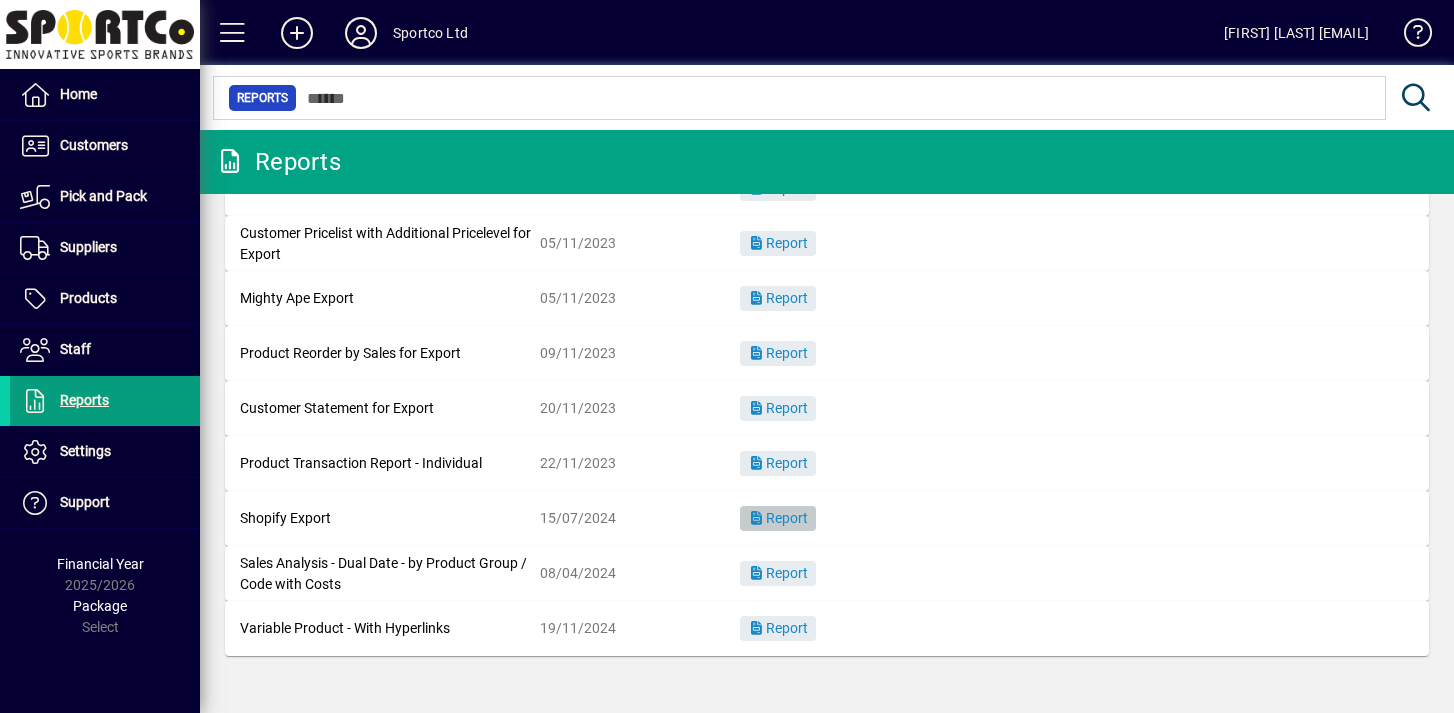 click on "Report" 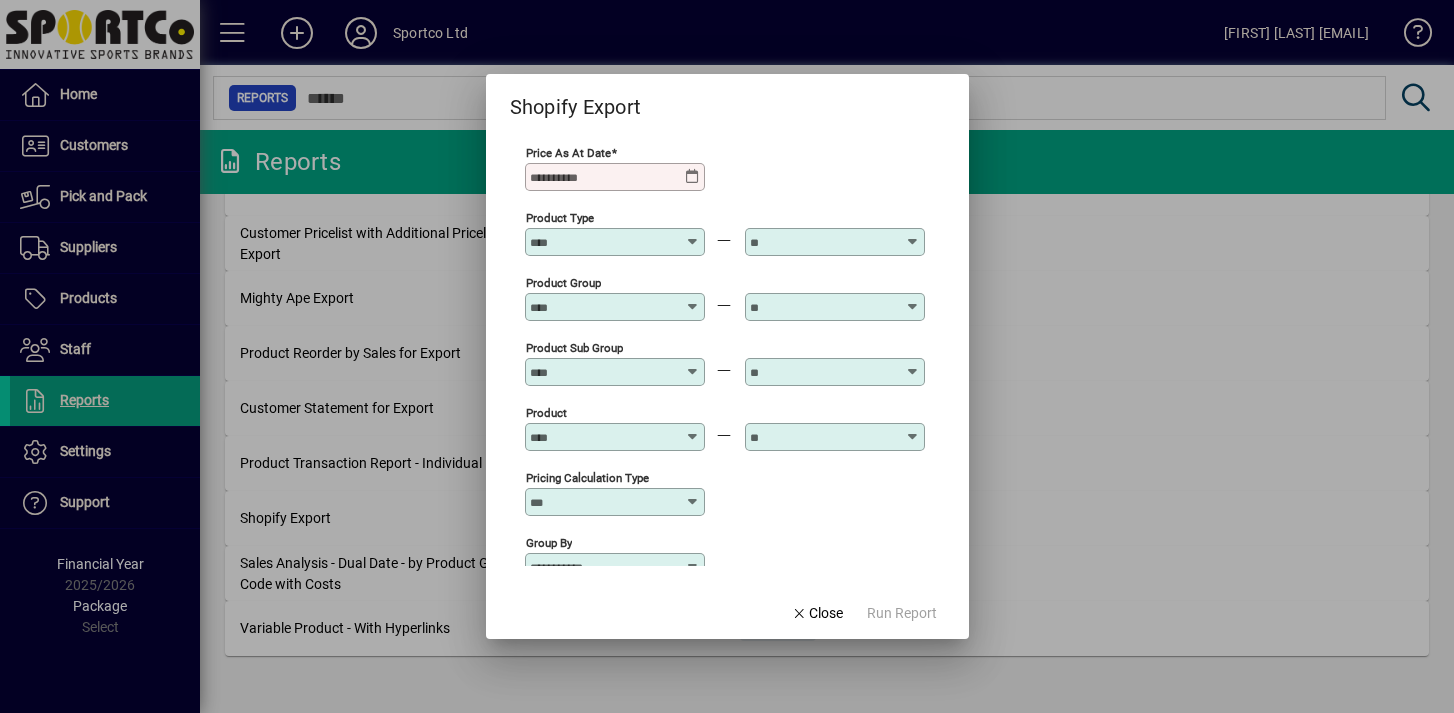 click at bounding box center [693, 177] 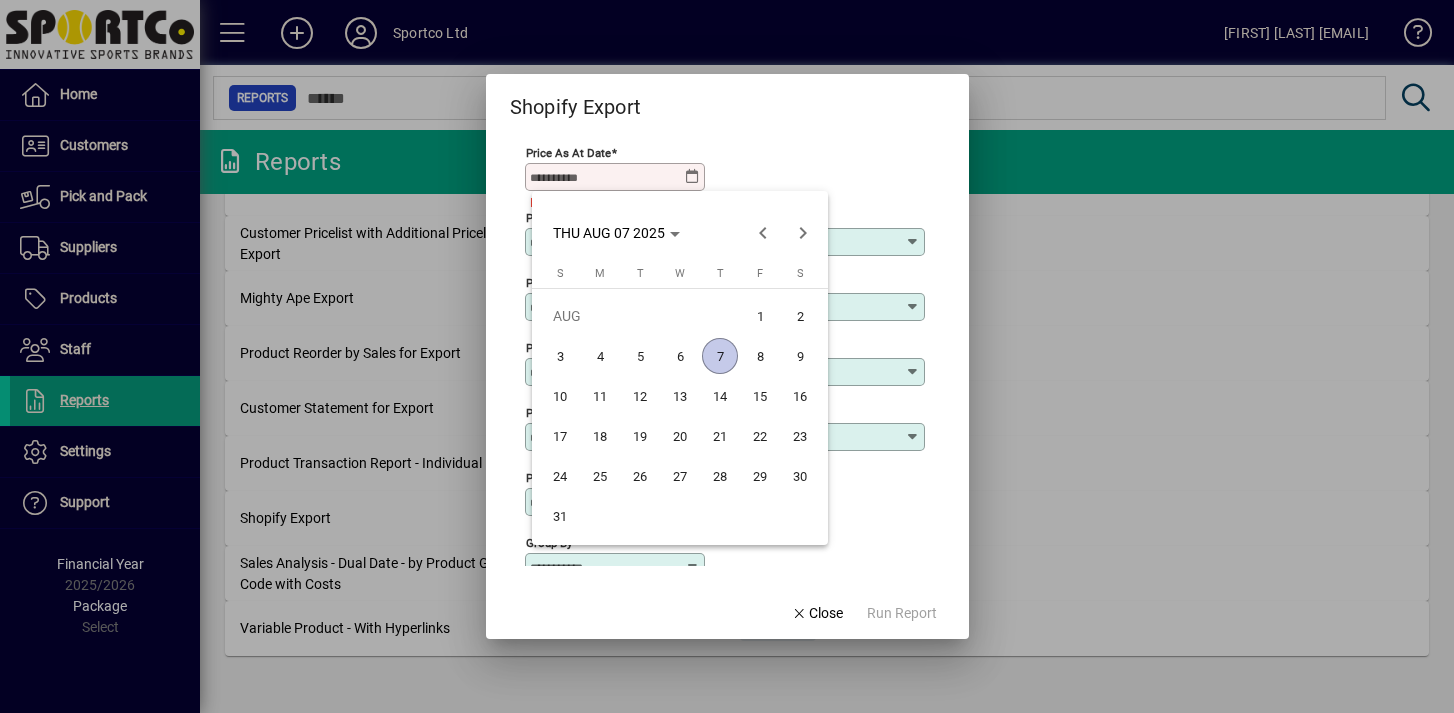 click on "7" at bounding box center (720, 356) 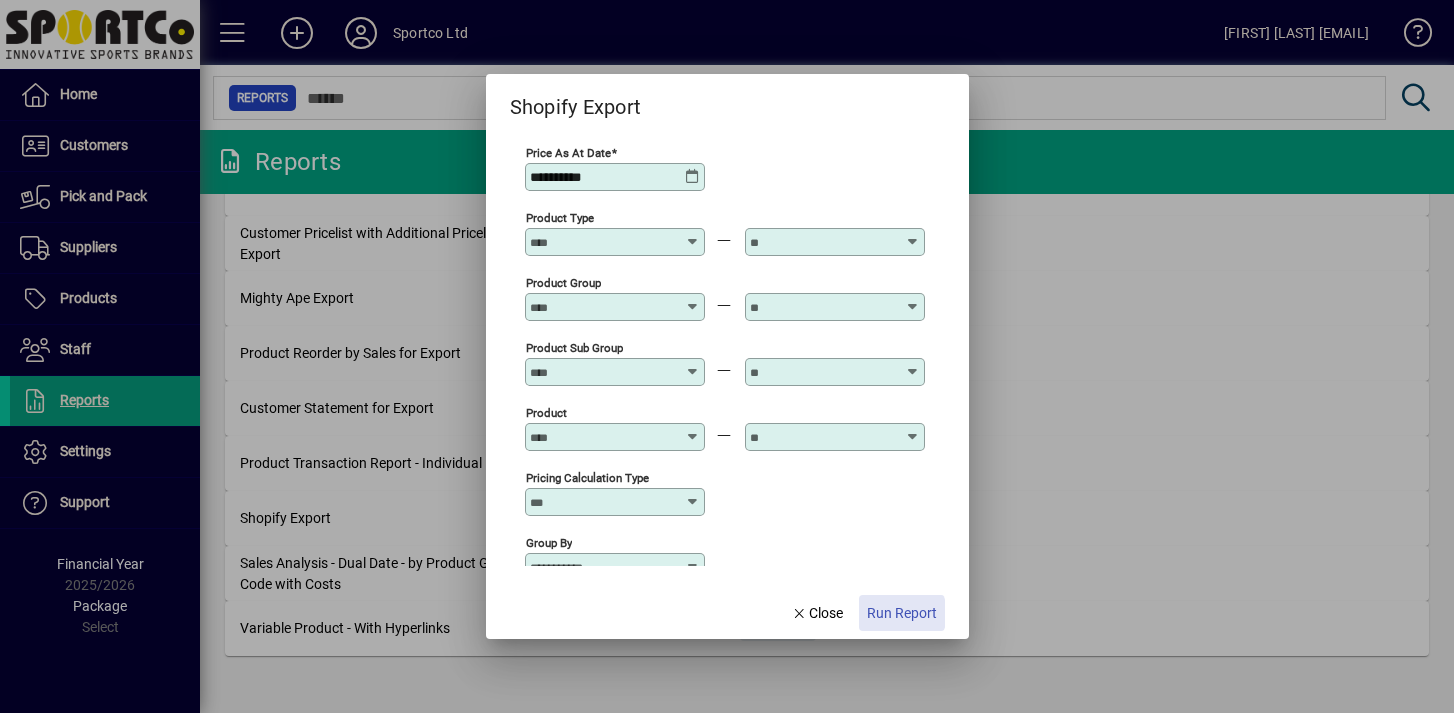click on "Run Report" 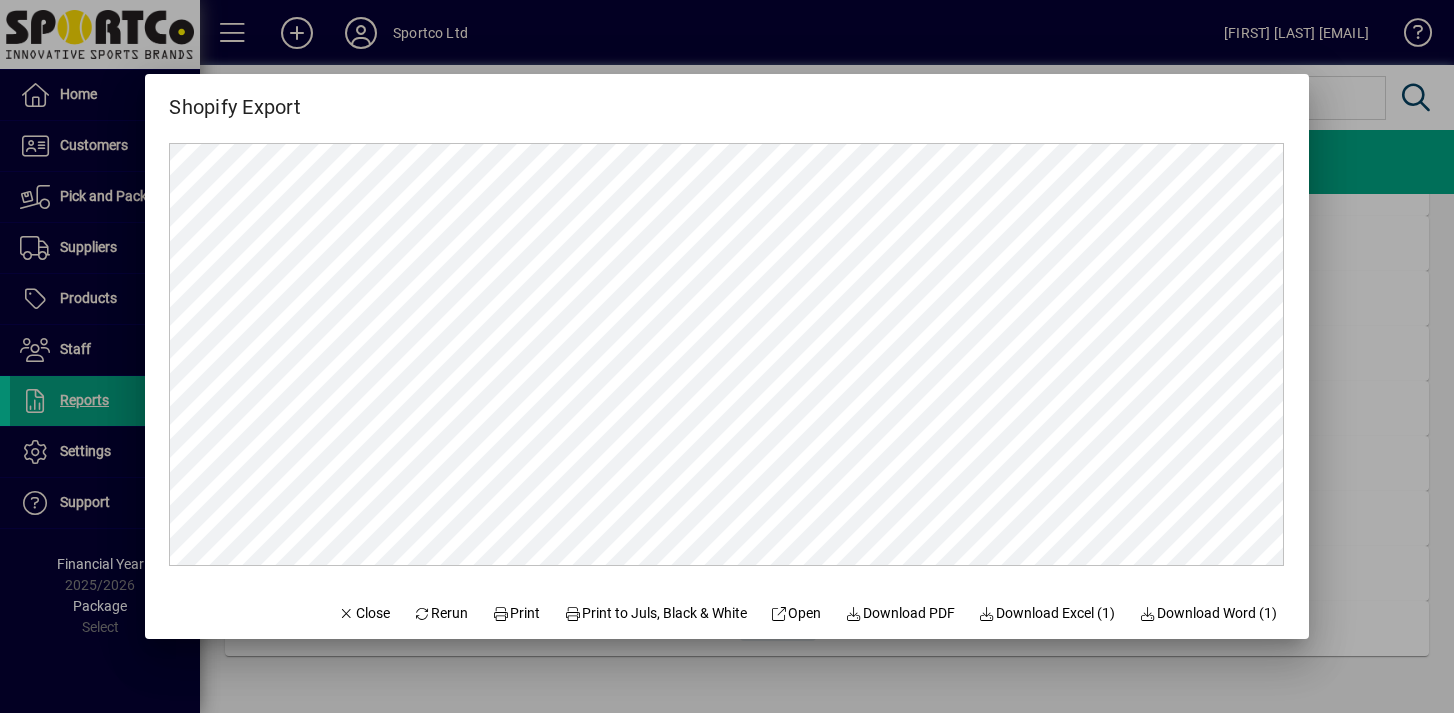 scroll, scrollTop: 0, scrollLeft: 0, axis: both 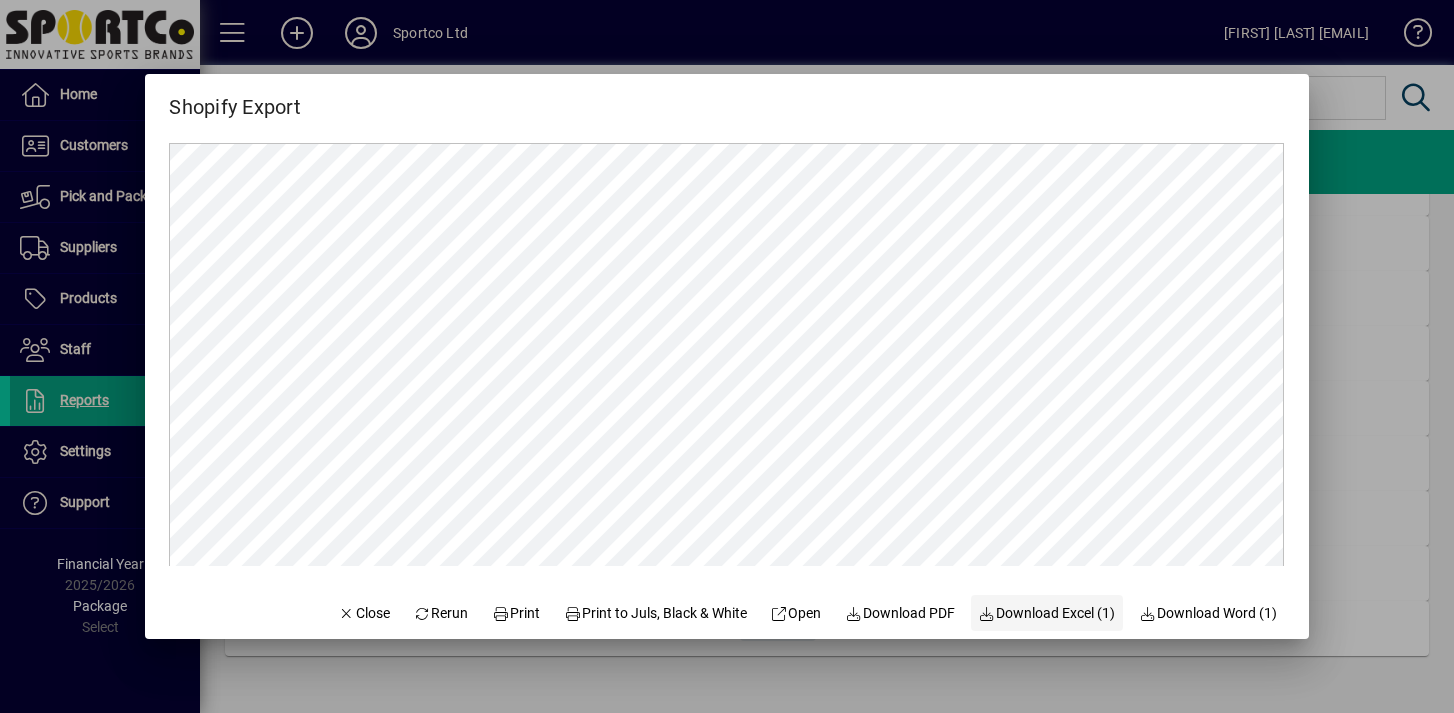 click on "Download Excel (1)" 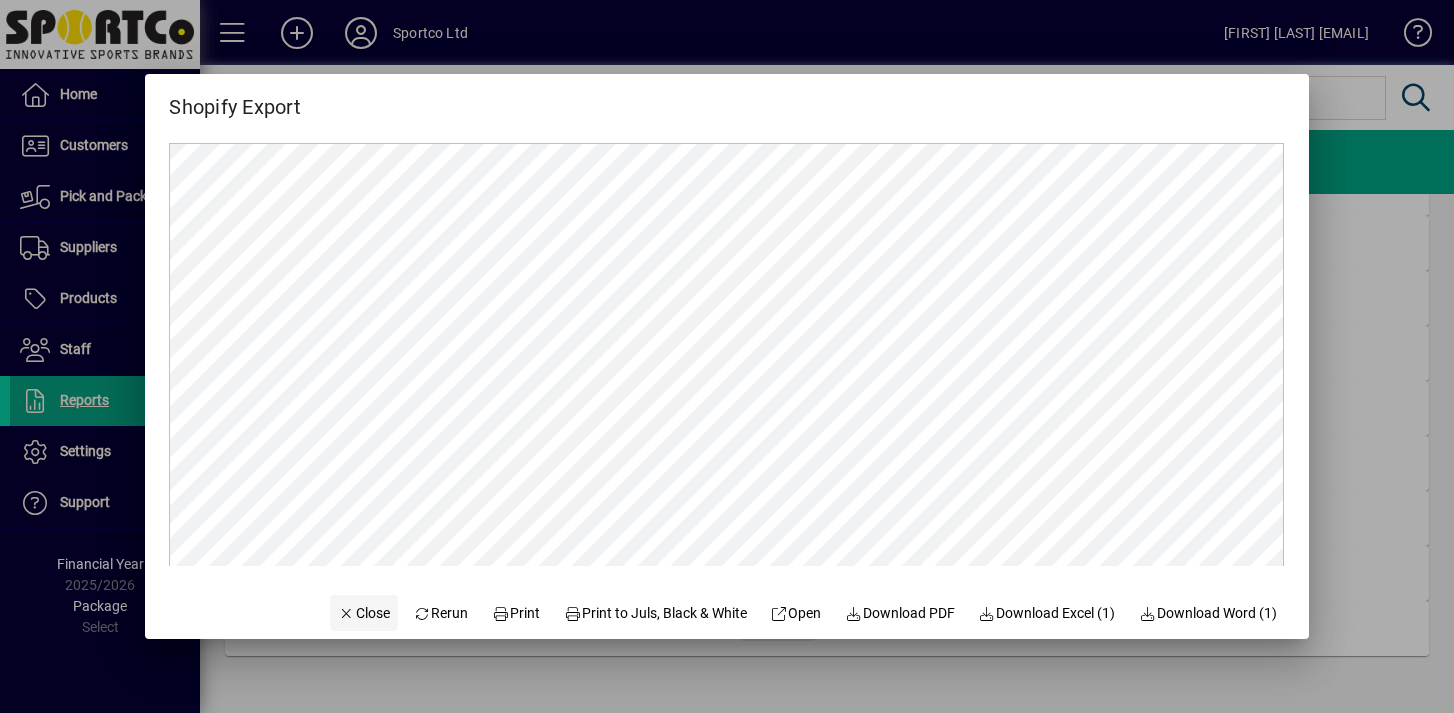 click on "Close" 